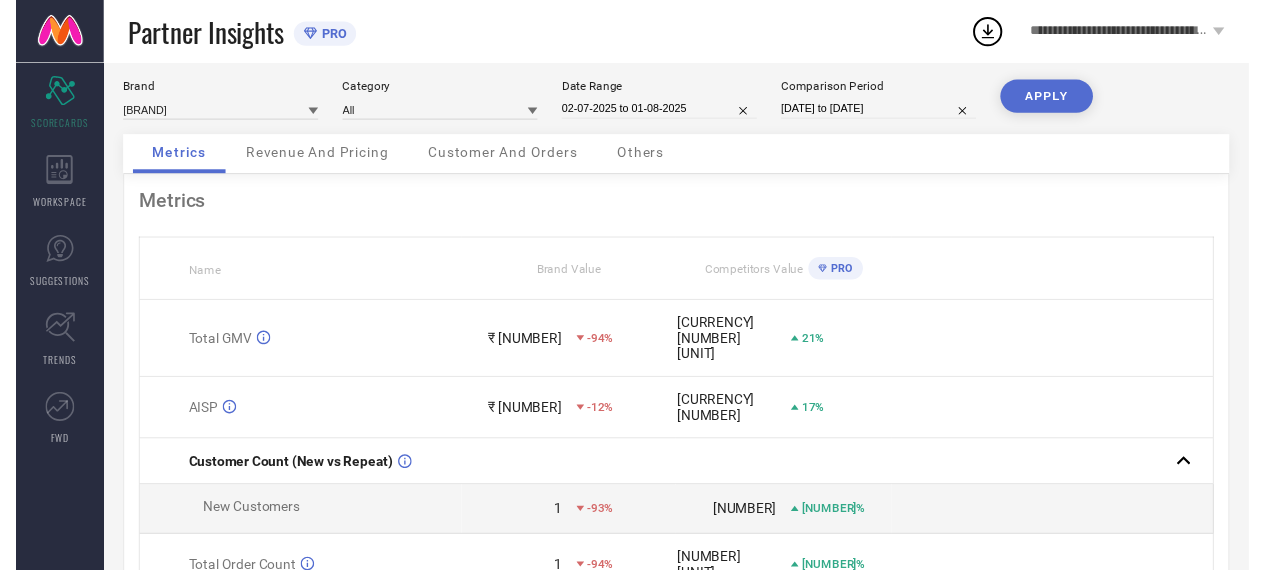 scroll, scrollTop: 0, scrollLeft: 0, axis: both 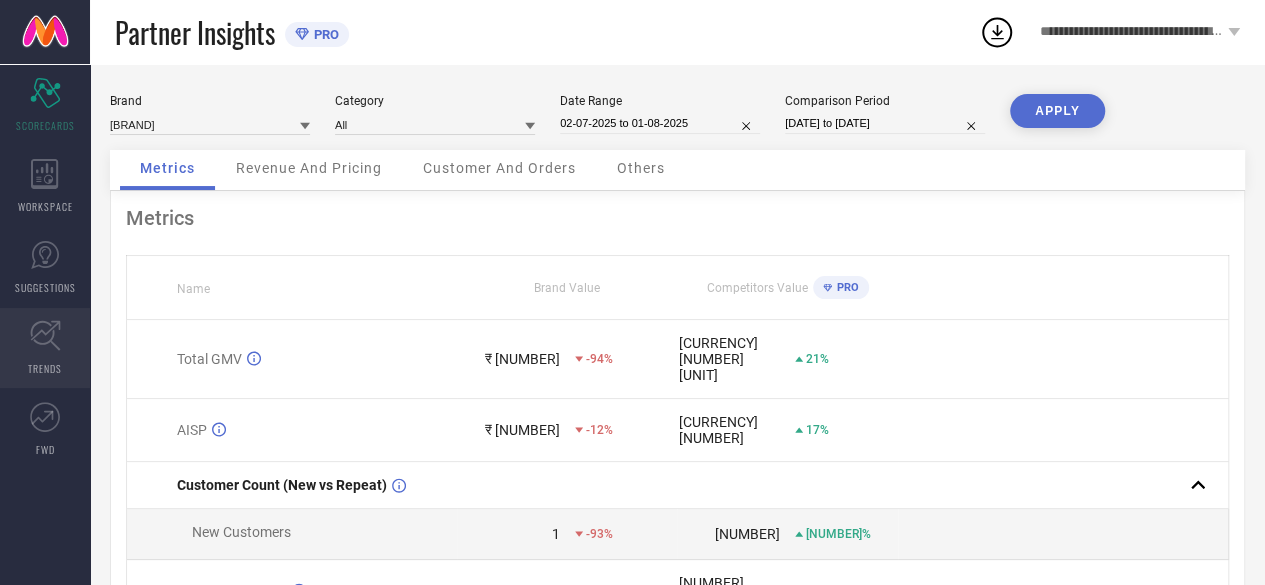 click 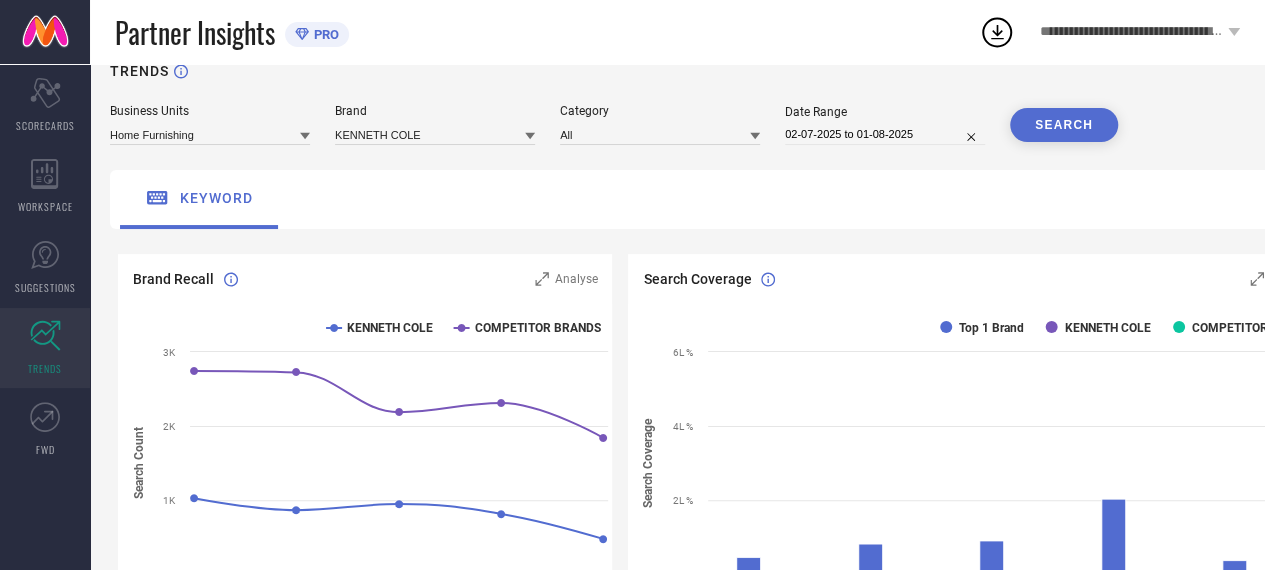 scroll, scrollTop: 0, scrollLeft: 0, axis: both 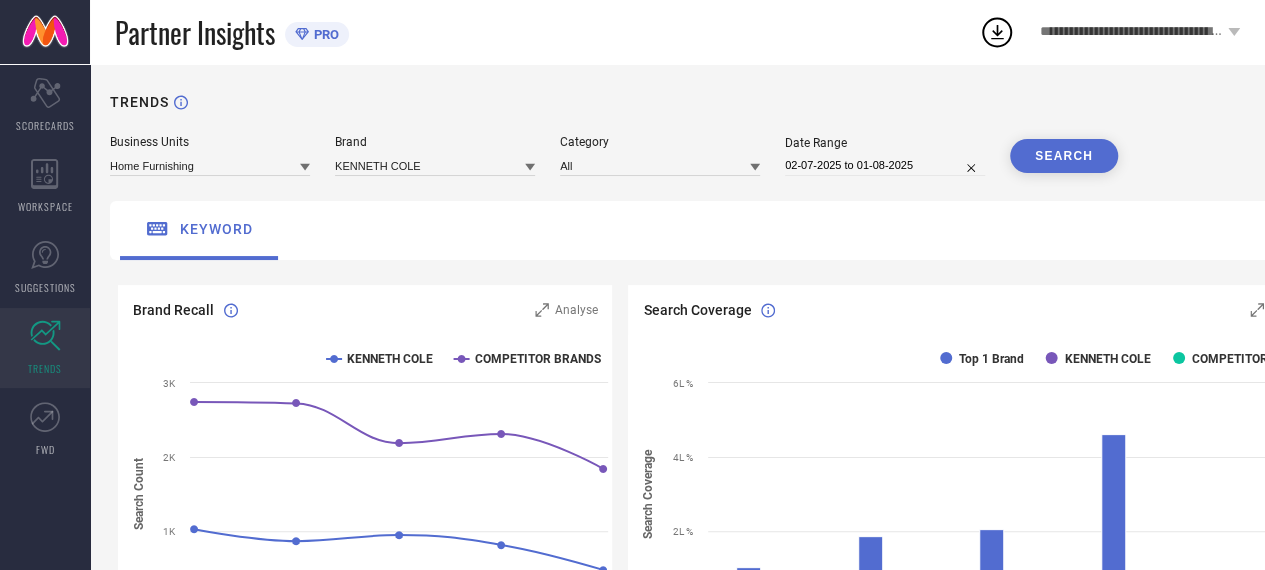 click 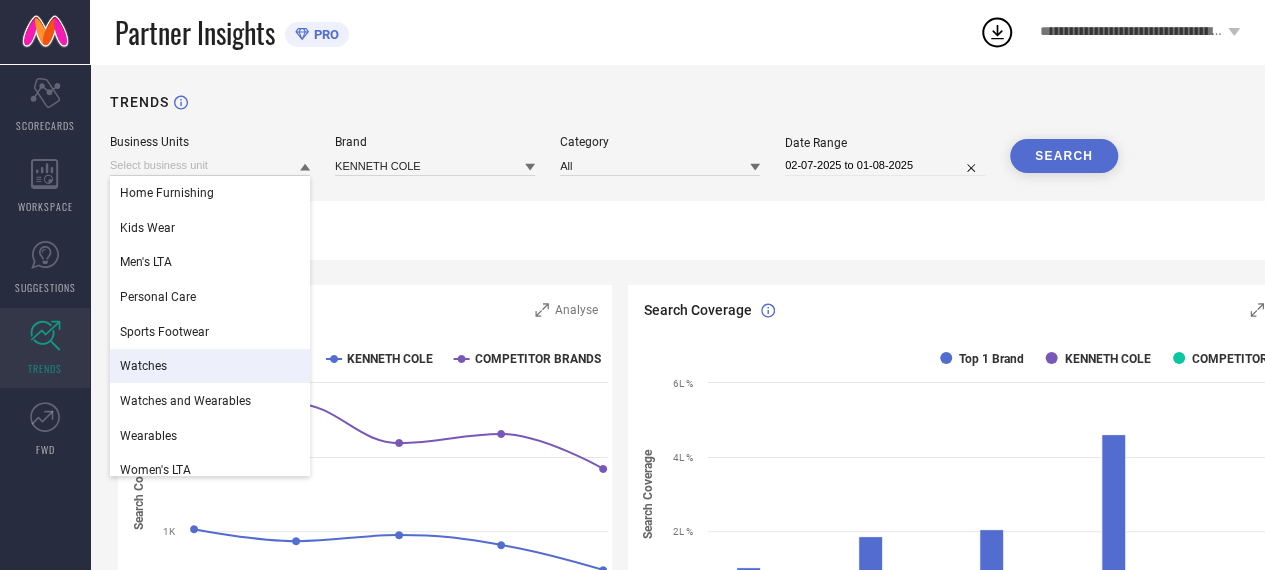 click on "Watches" at bounding box center (210, 366) 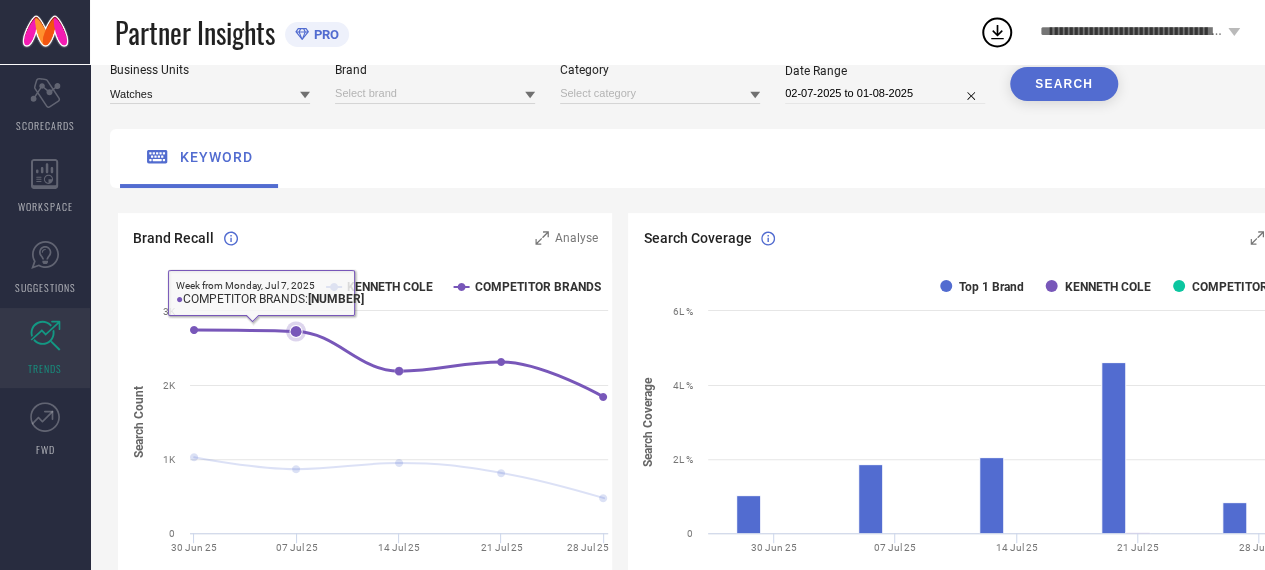 scroll, scrollTop: 0, scrollLeft: 0, axis: both 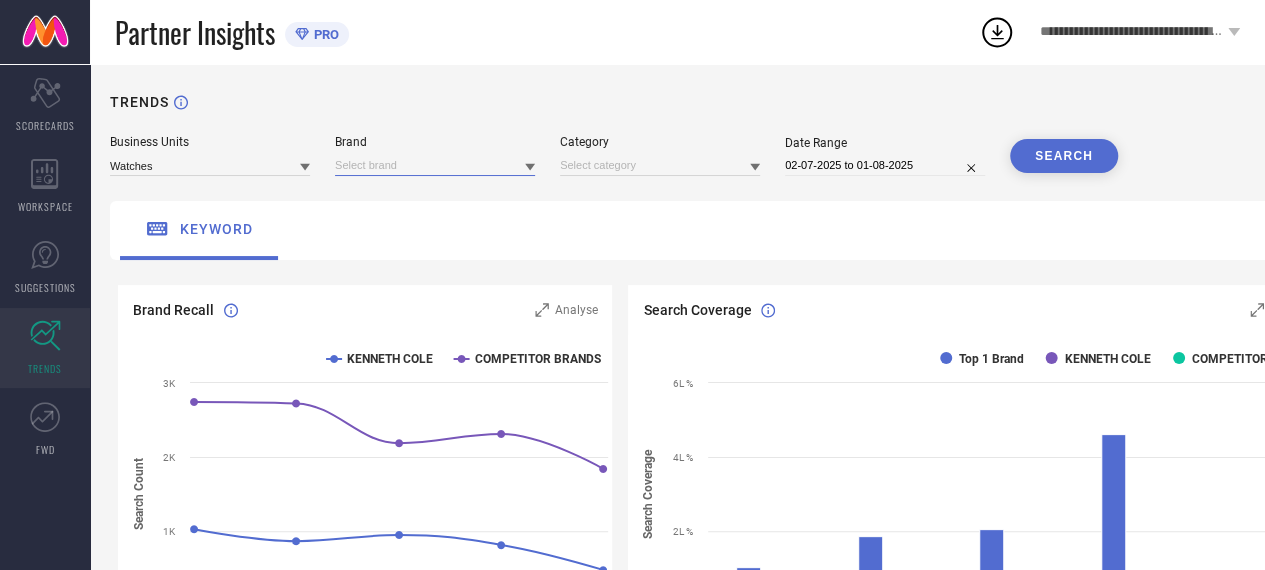 click at bounding box center (435, 165) 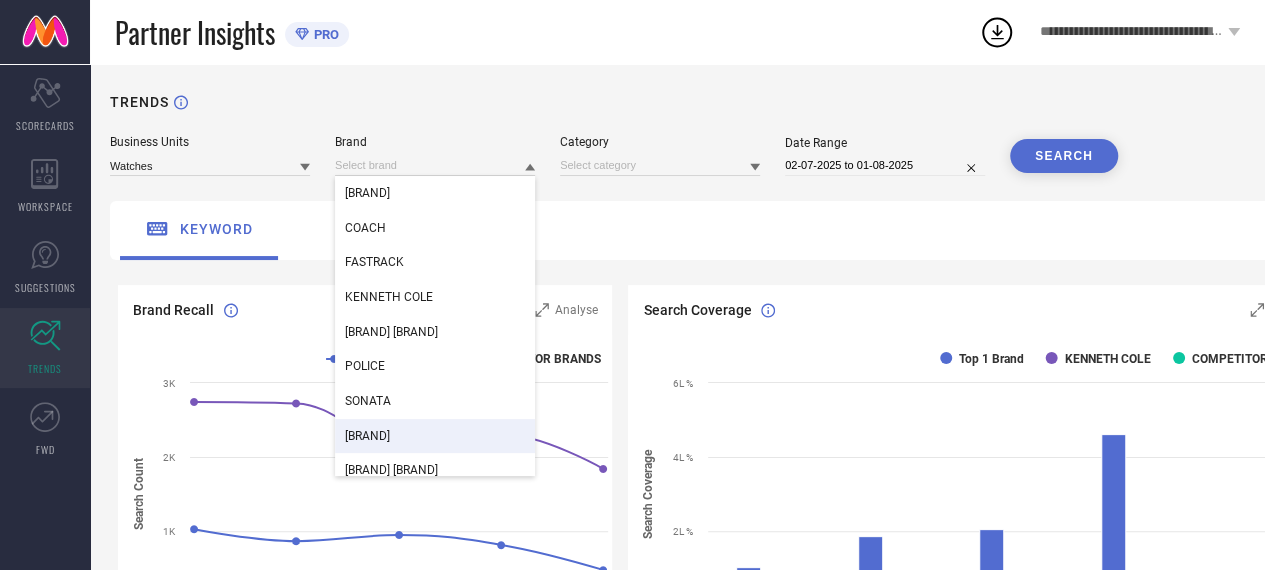 click on "[BRAND]" at bounding box center [435, 436] 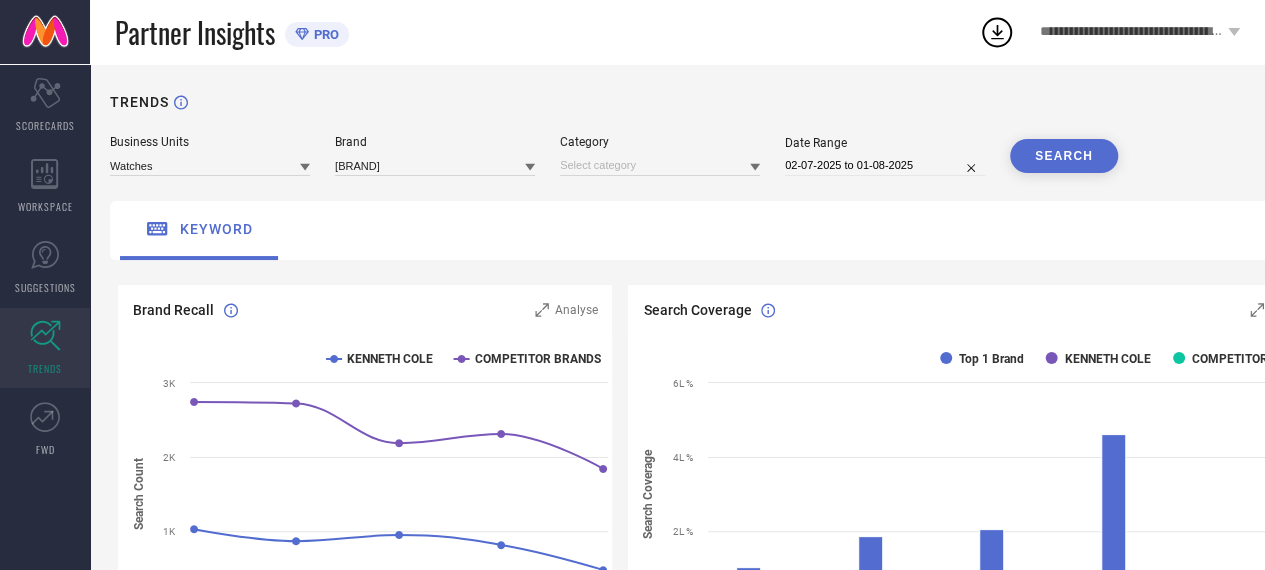 click 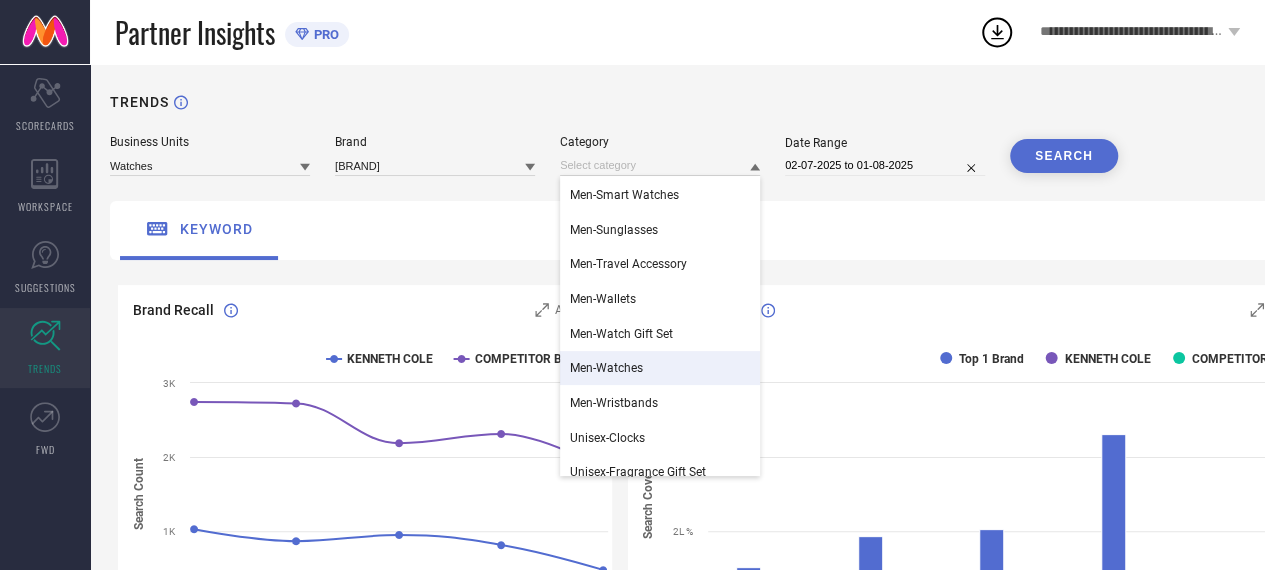 scroll, scrollTop: 200, scrollLeft: 0, axis: vertical 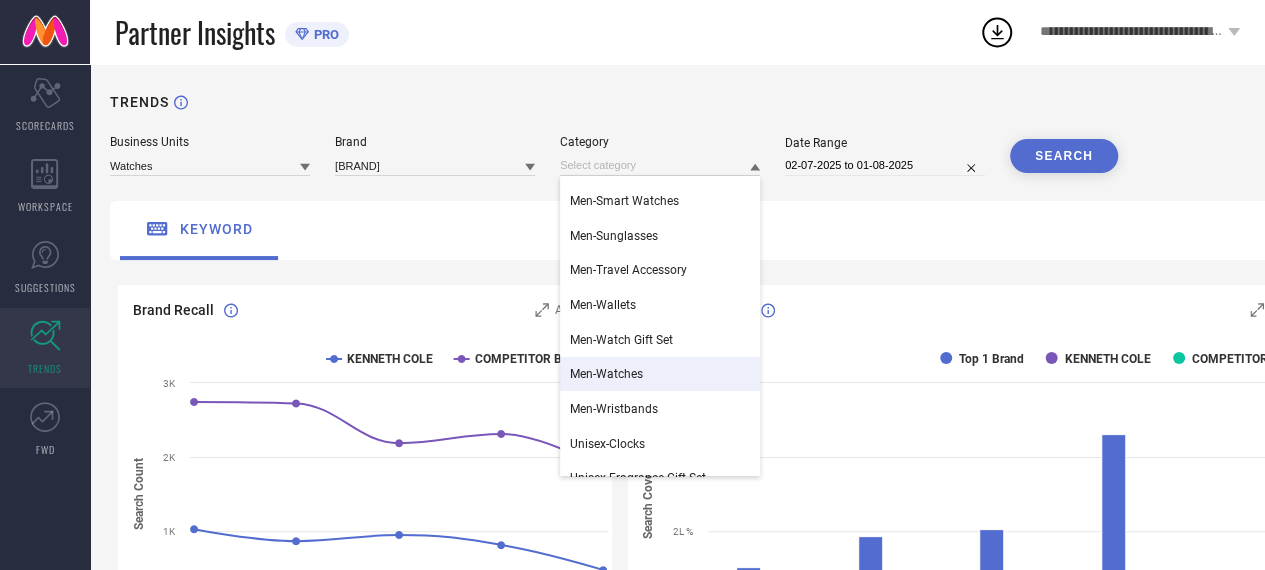 click on "Men-Watches" at bounding box center [660, 374] 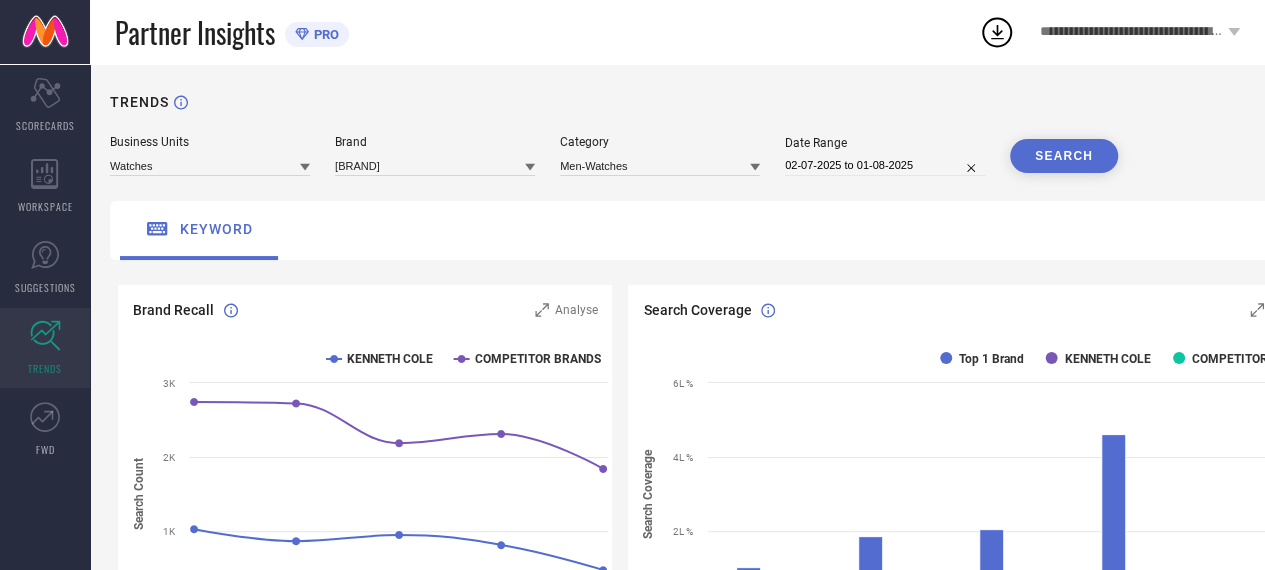click on "02-07-2025 to 01-08-2025" at bounding box center [885, 165] 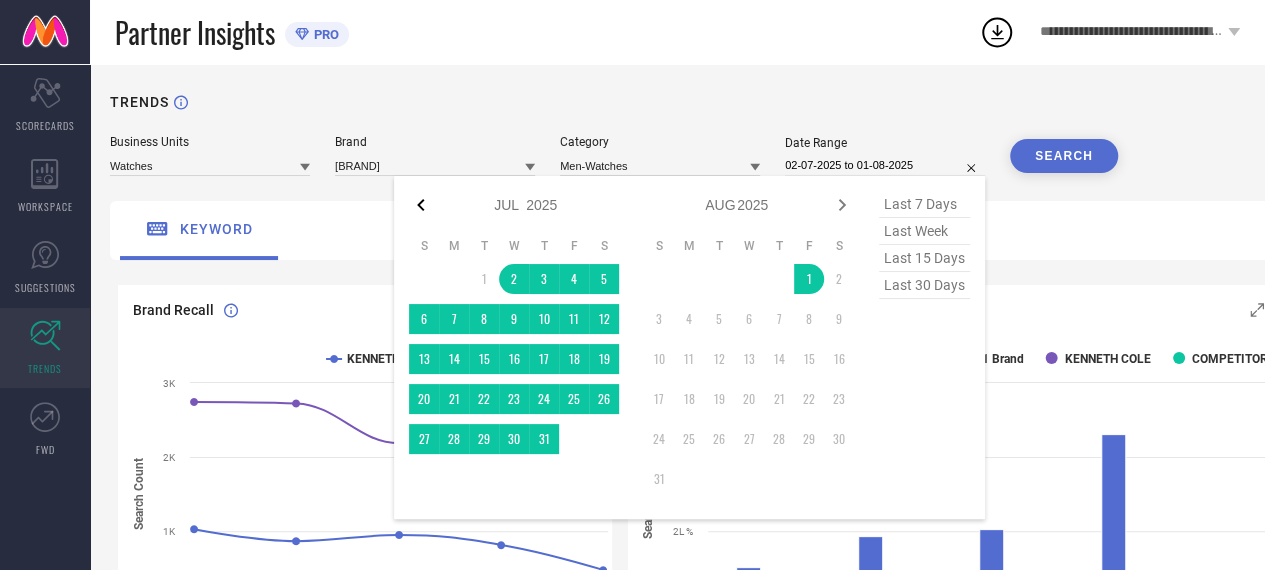 click 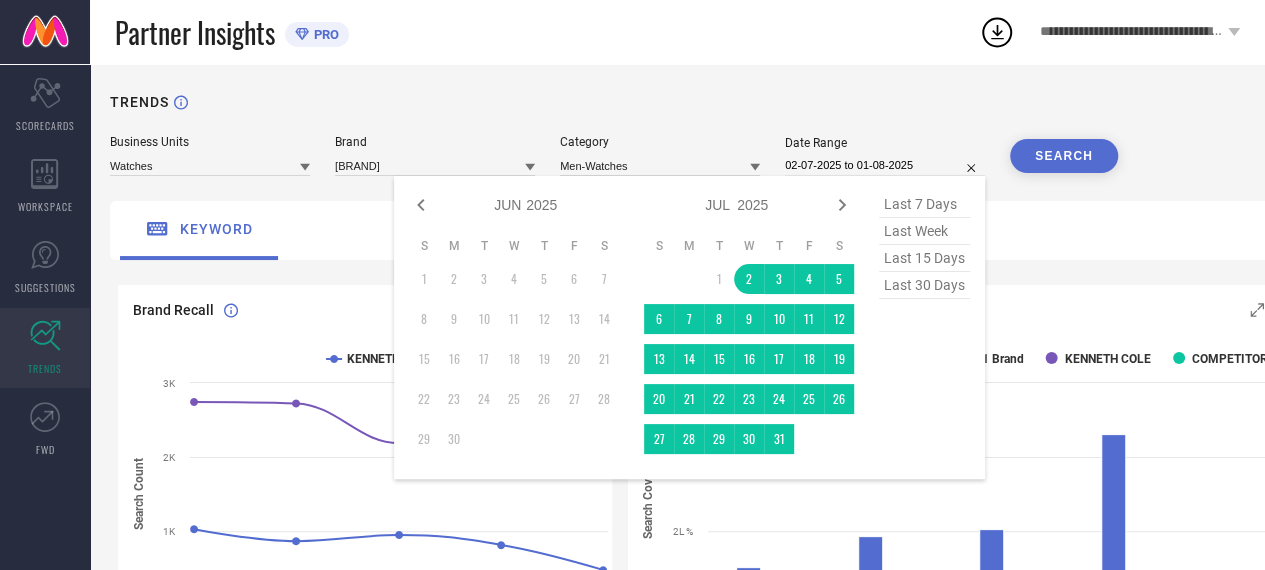 click on "1" at bounding box center (424, 279) 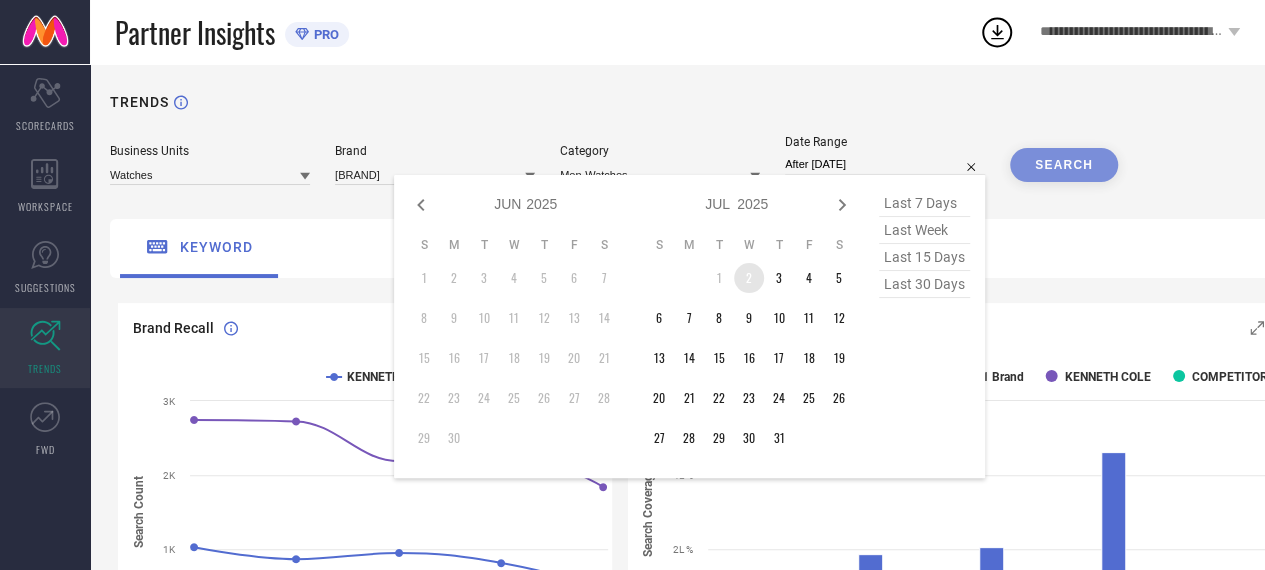 click on "2" at bounding box center (749, 278) 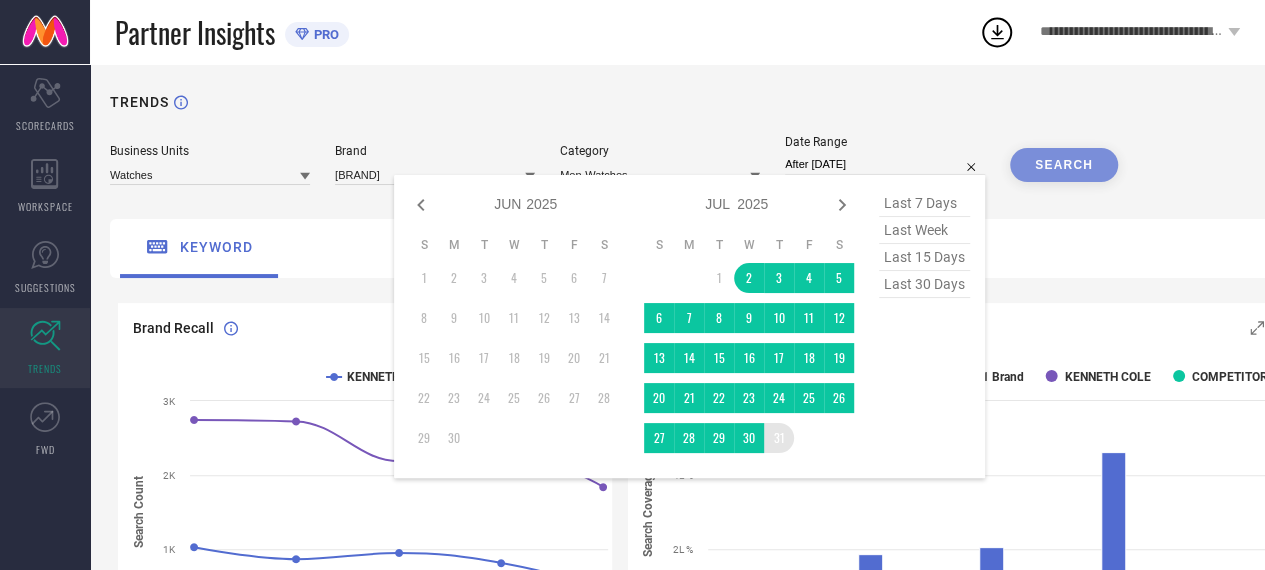 type on "[DATE] to [DATE]" 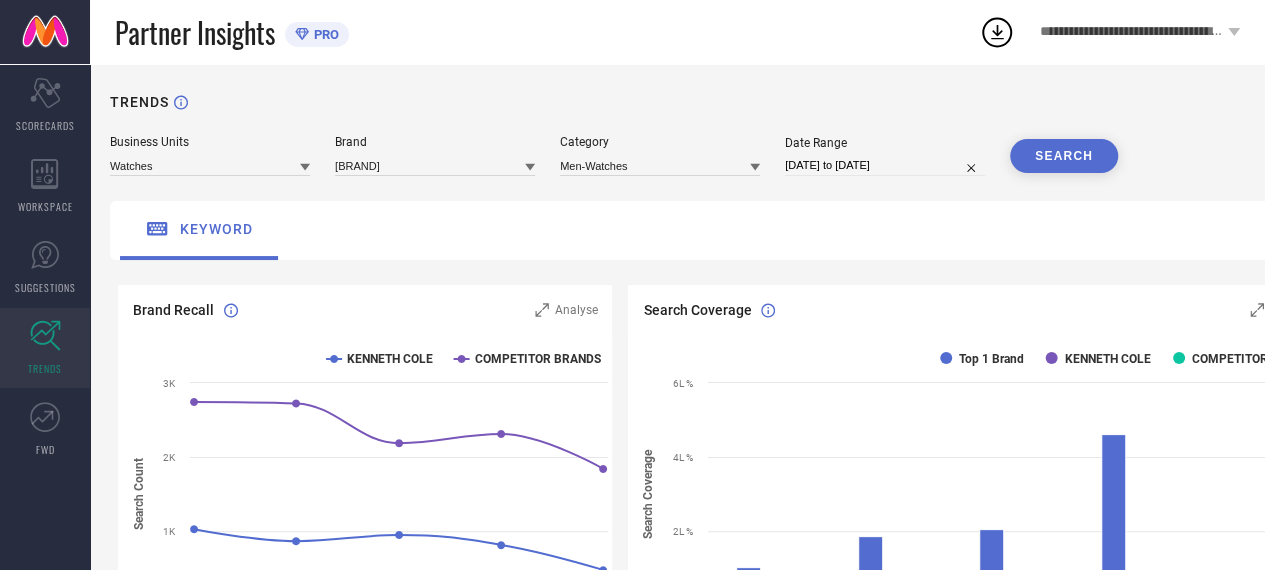 click on "SEARCH" at bounding box center (1064, 156) 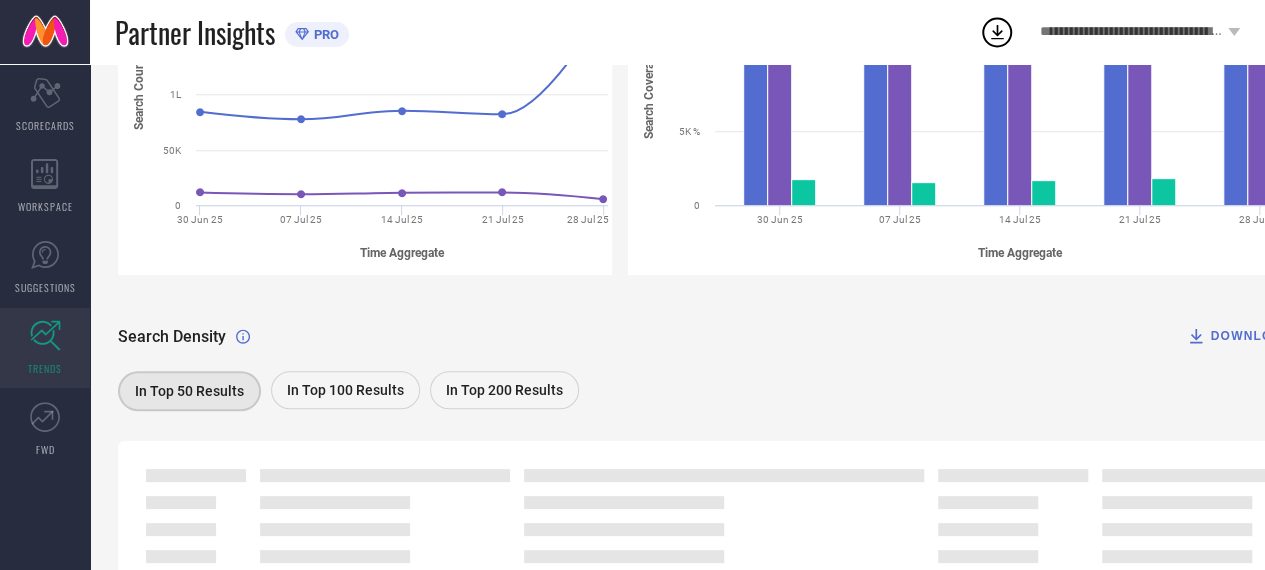 scroll, scrollTop: 200, scrollLeft: 0, axis: vertical 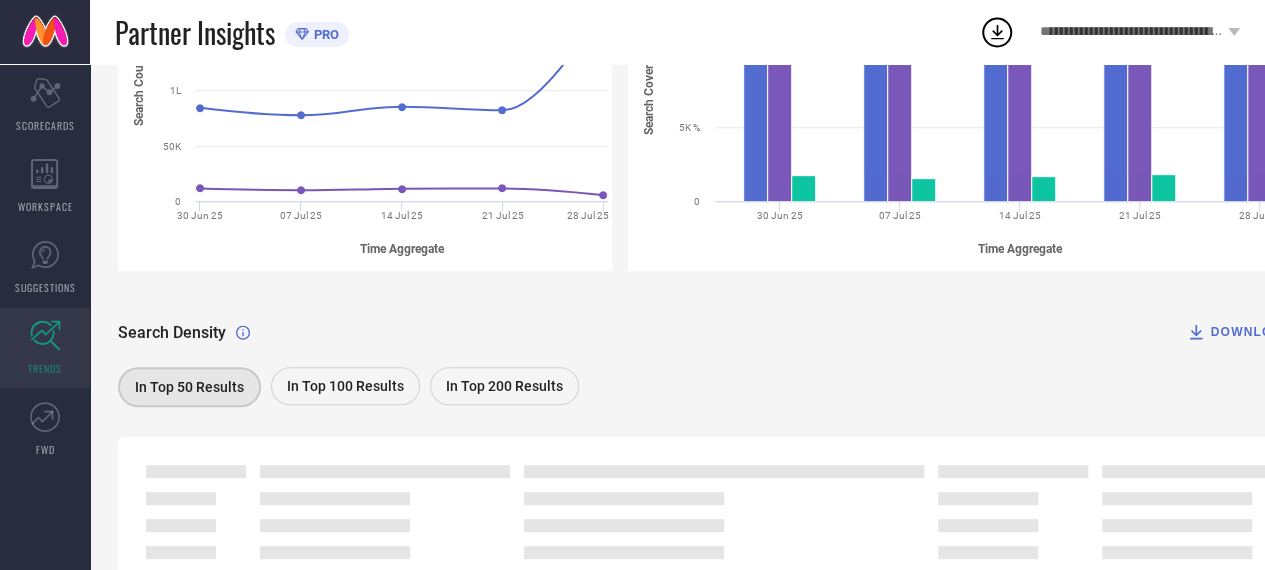 click on "In Top 100 Results" at bounding box center [345, 386] 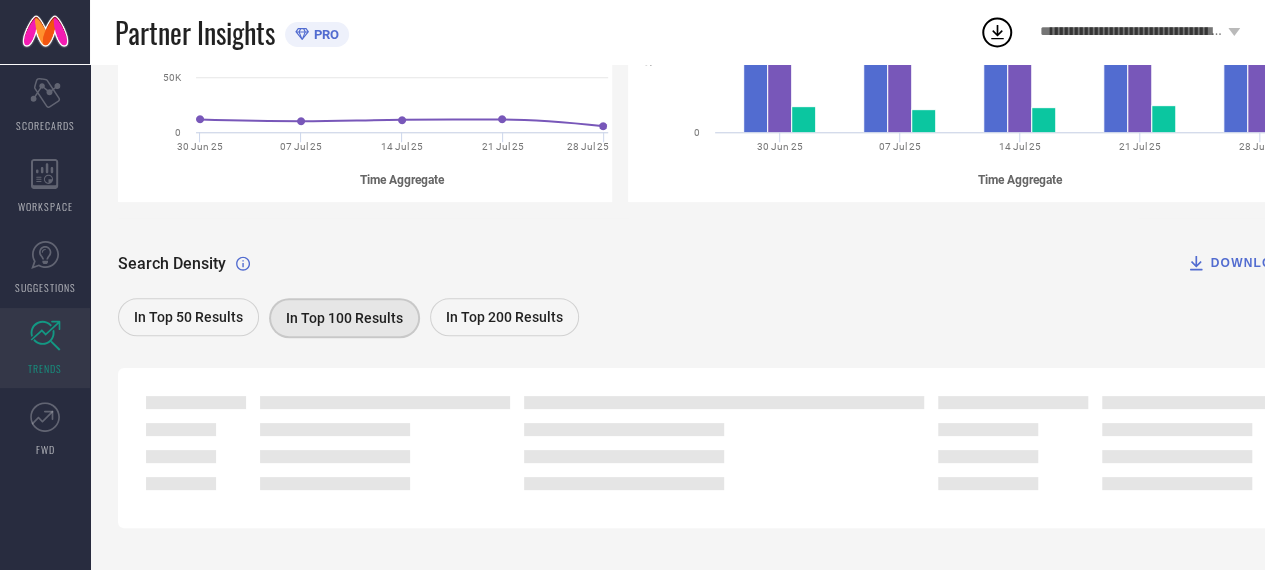 scroll, scrollTop: 504, scrollLeft: 0, axis: vertical 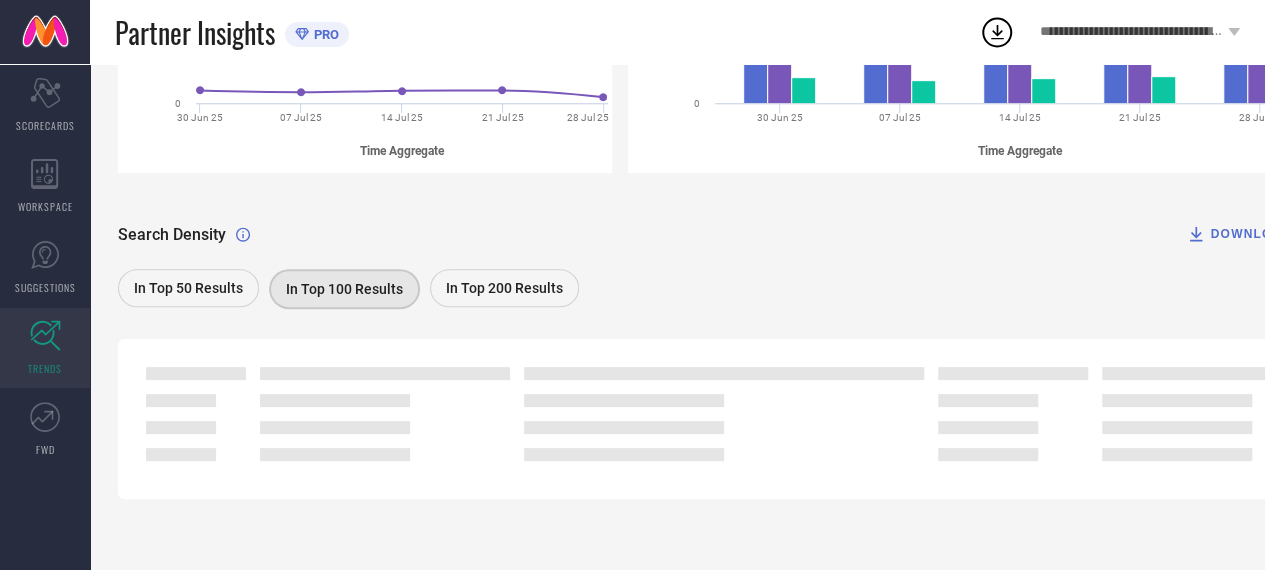 click on "[SEARCH_METRIC] [SEARCH_METRIC] [SEARCH_METRIC] [SEARCH_METRIC]" at bounding box center [722, 352] 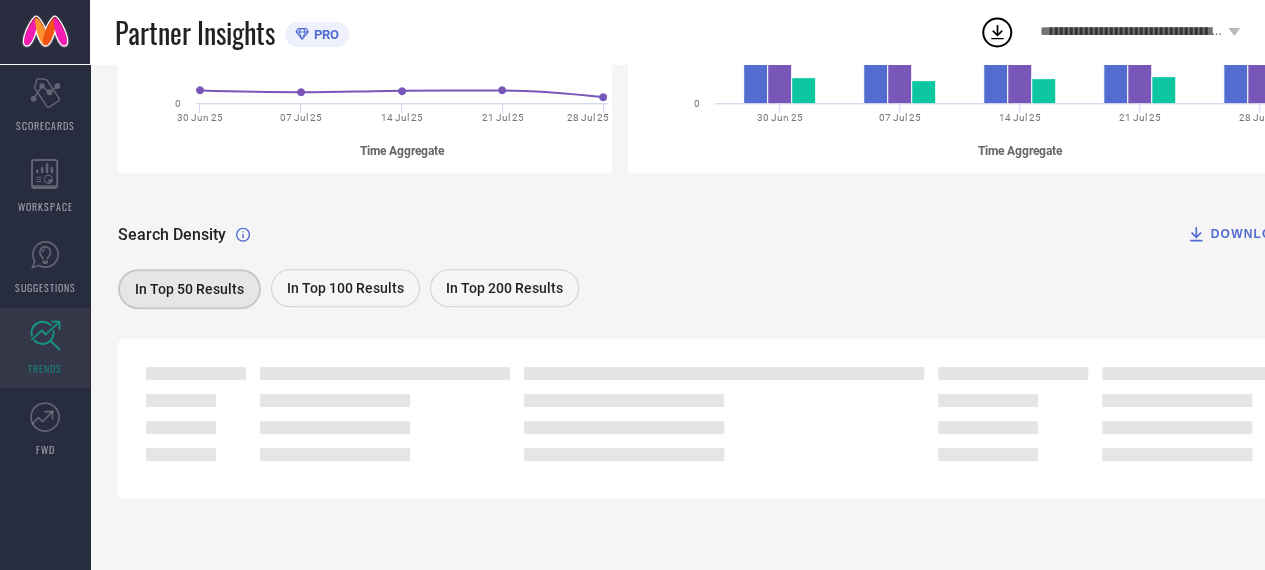 click on "DOWNLOAD" at bounding box center (1239, 234) 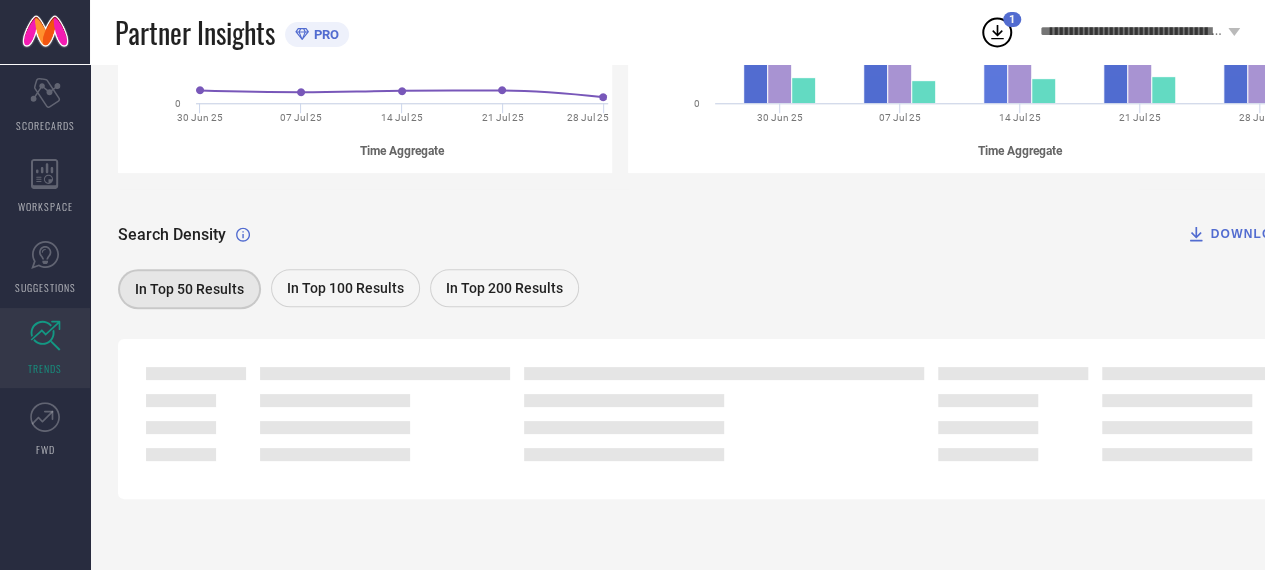 click on "[NUMBER] [REDACTED]" at bounding box center [1122, 32] 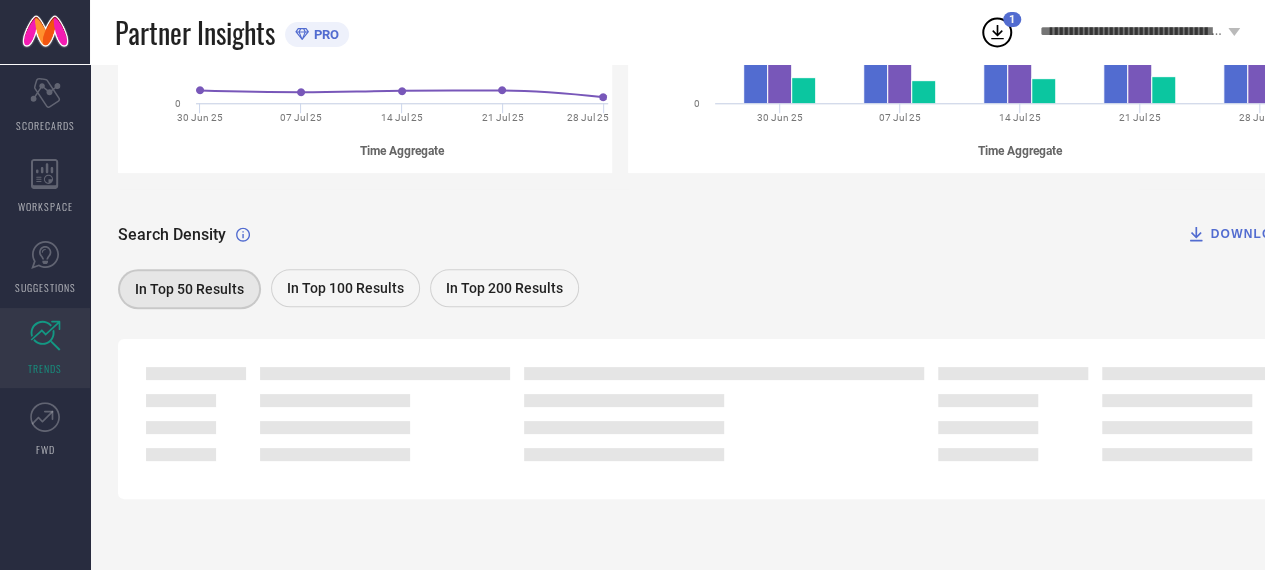click 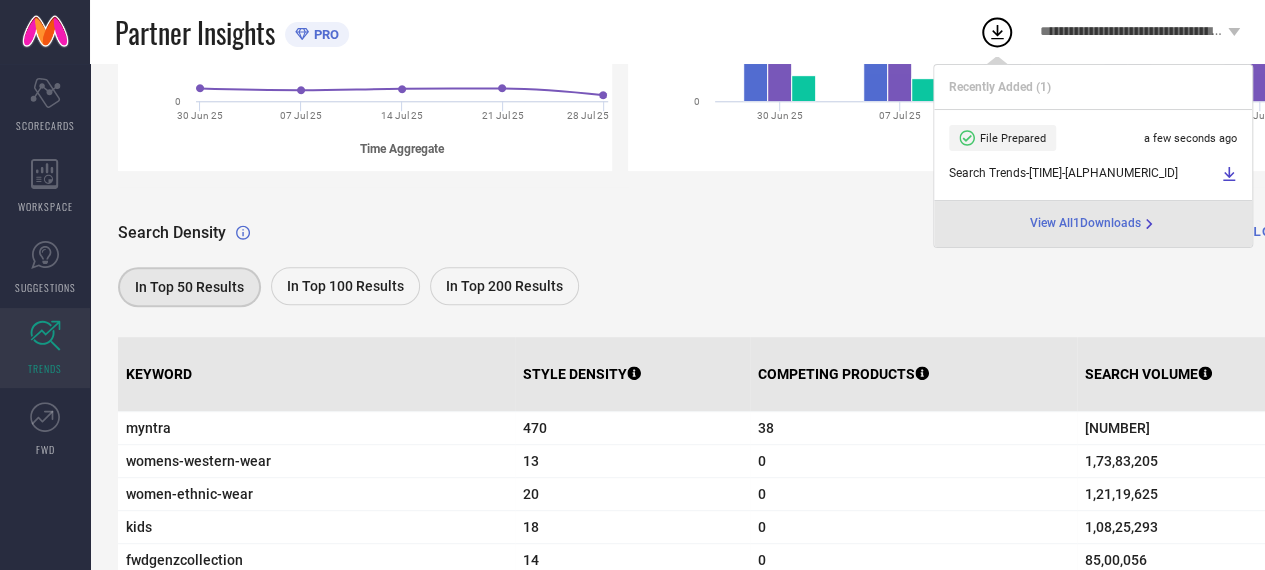 click on "[SEARCH_METRIC] [SEARCH_METRIC] [SEARCH_METRIC] [SEARCH_METRIC]" at bounding box center [722, 249] 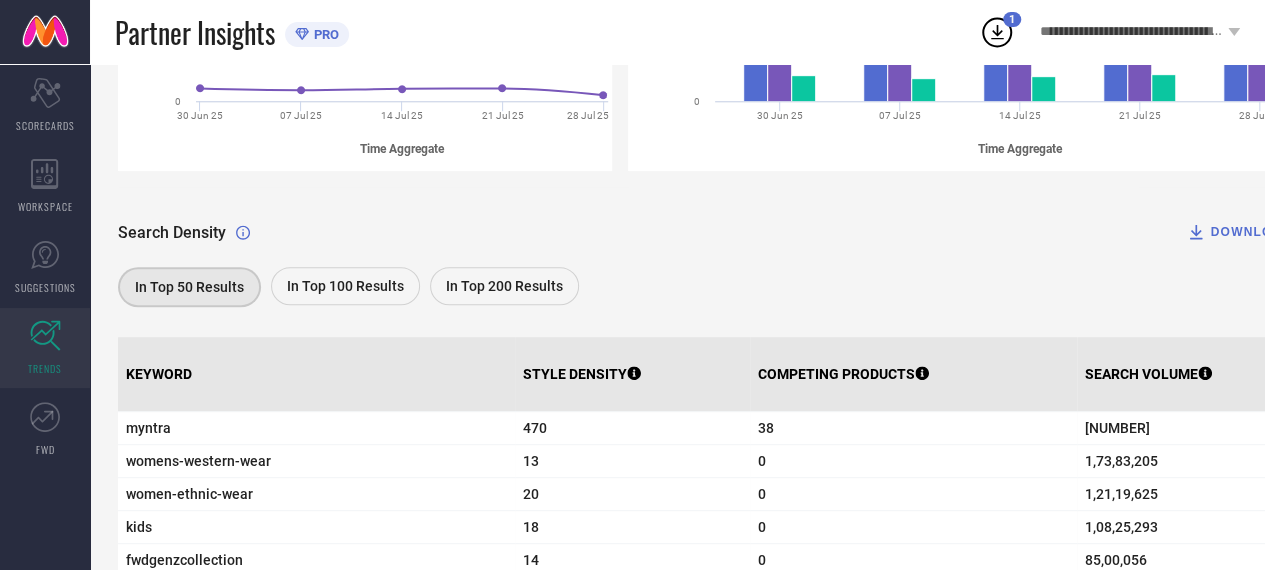 click on "In Top 200 Results" at bounding box center [504, 286] 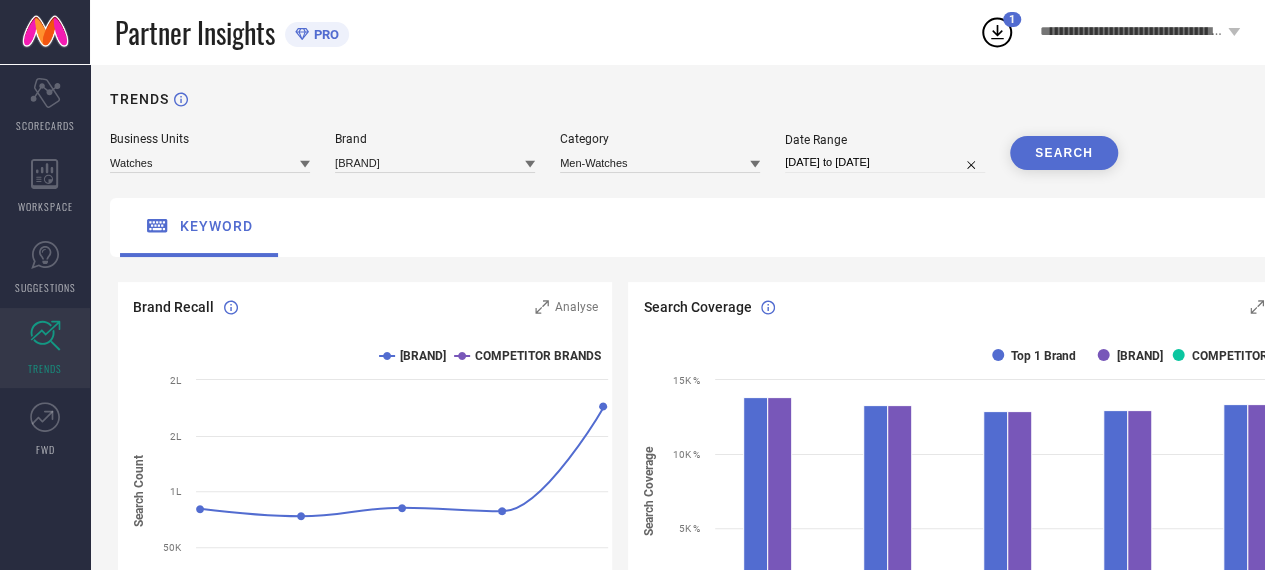 scroll, scrollTop: 0, scrollLeft: 0, axis: both 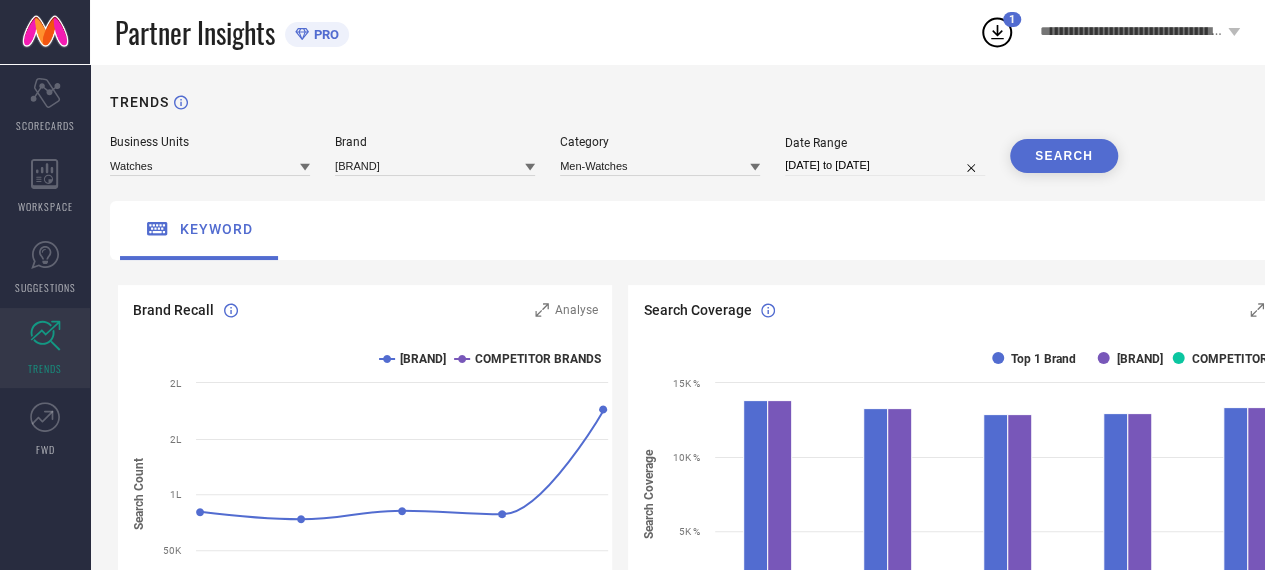 click on "[DATE] to [DATE]" at bounding box center (885, 165) 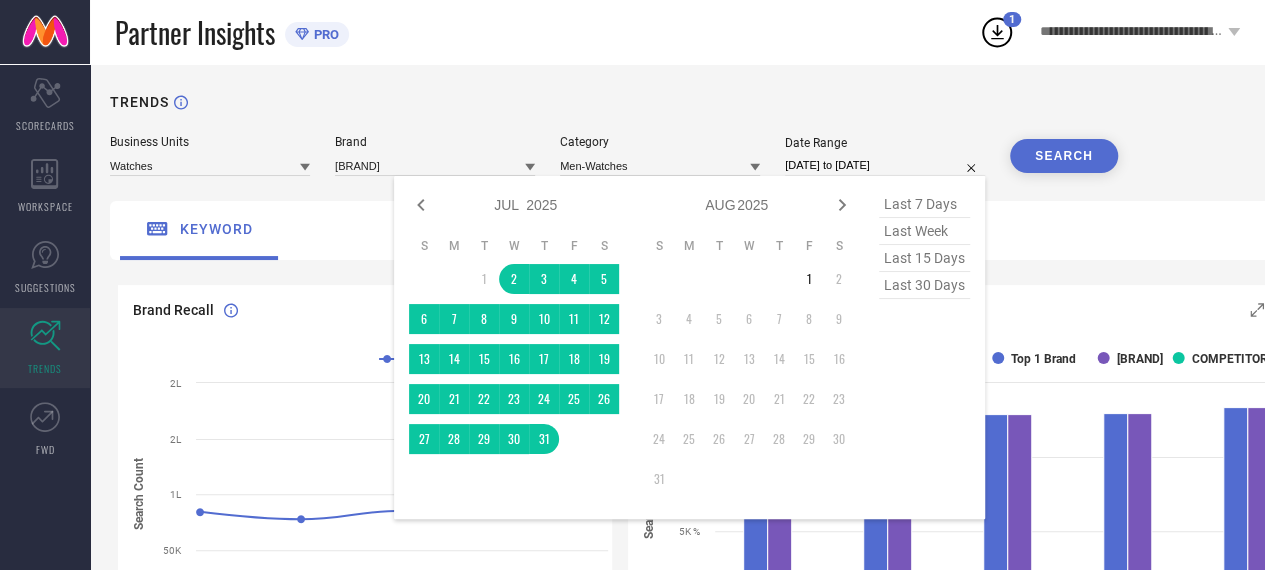 click on "last 30 days" at bounding box center (924, 285) 